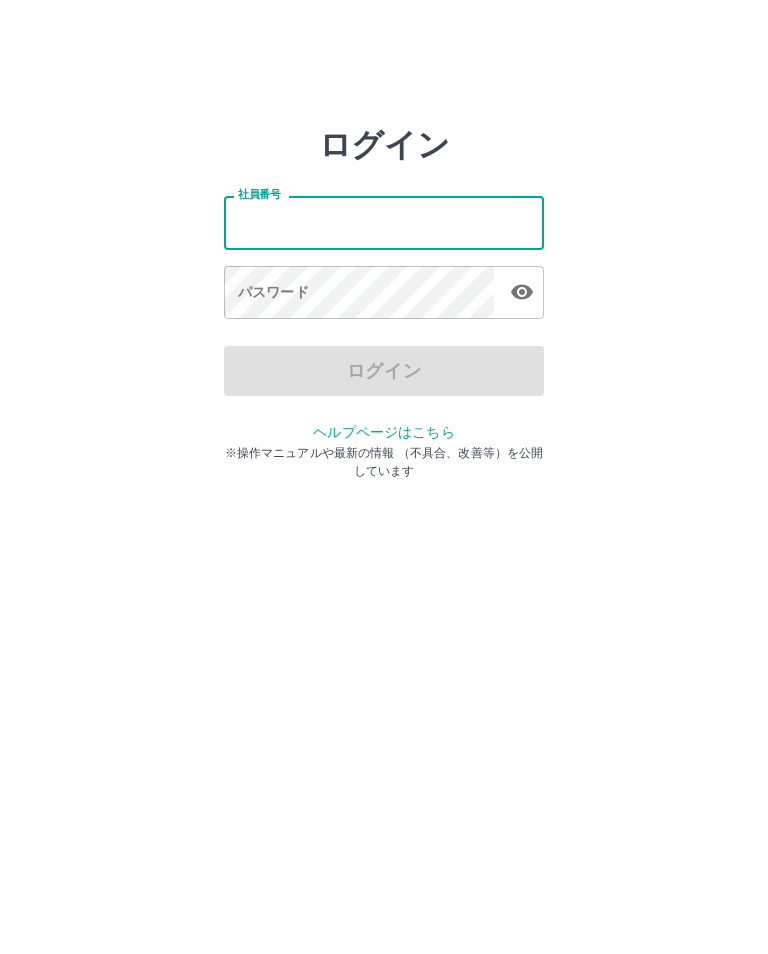 scroll, scrollTop: 0, scrollLeft: 0, axis: both 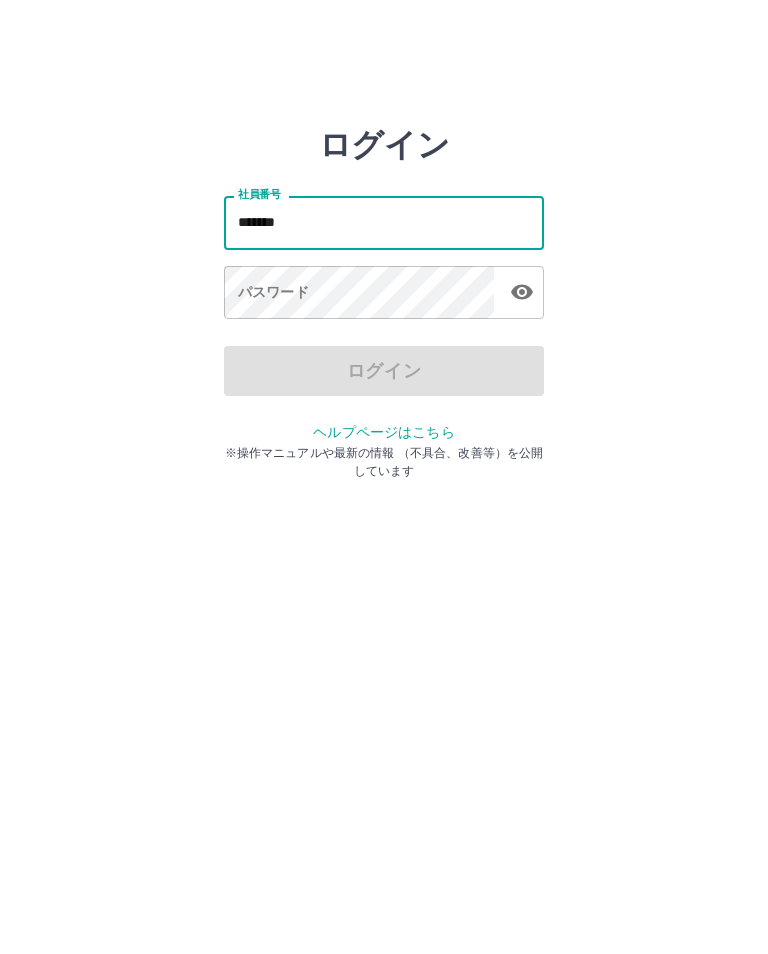 type on "*******" 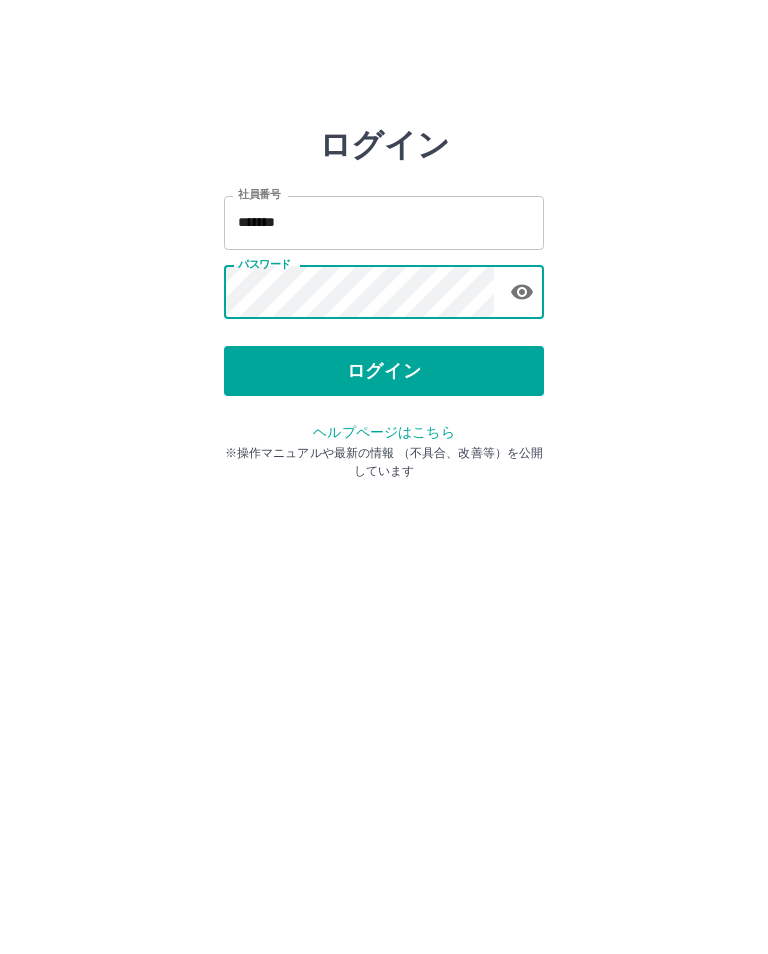 click on "ログイン" at bounding box center (384, 371) 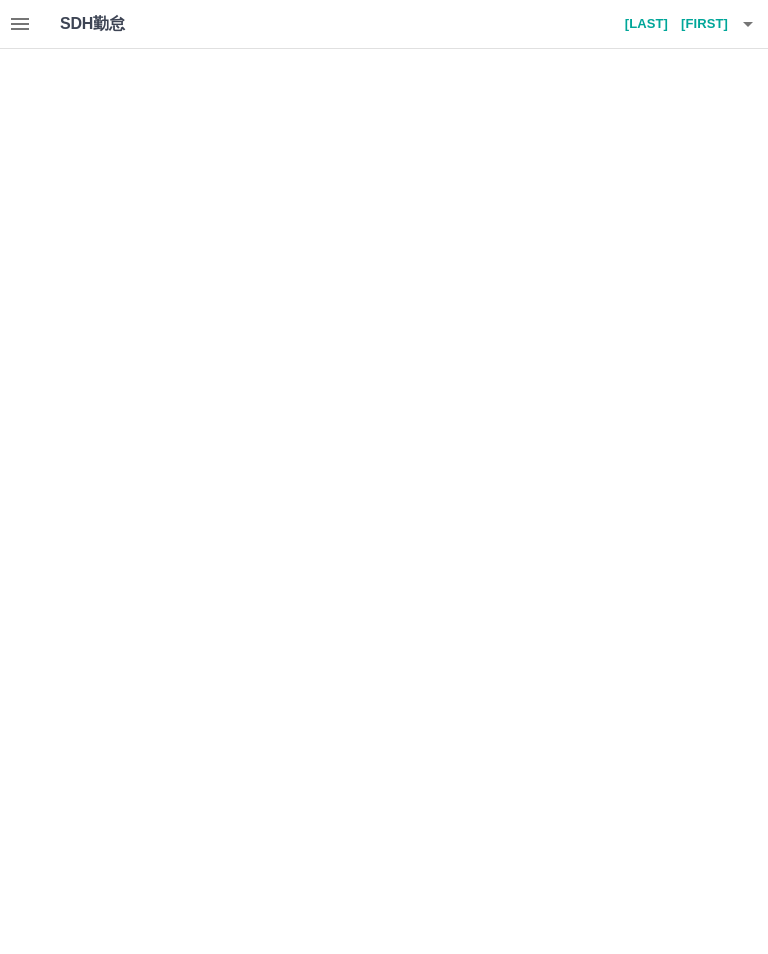 scroll, scrollTop: 0, scrollLeft: 0, axis: both 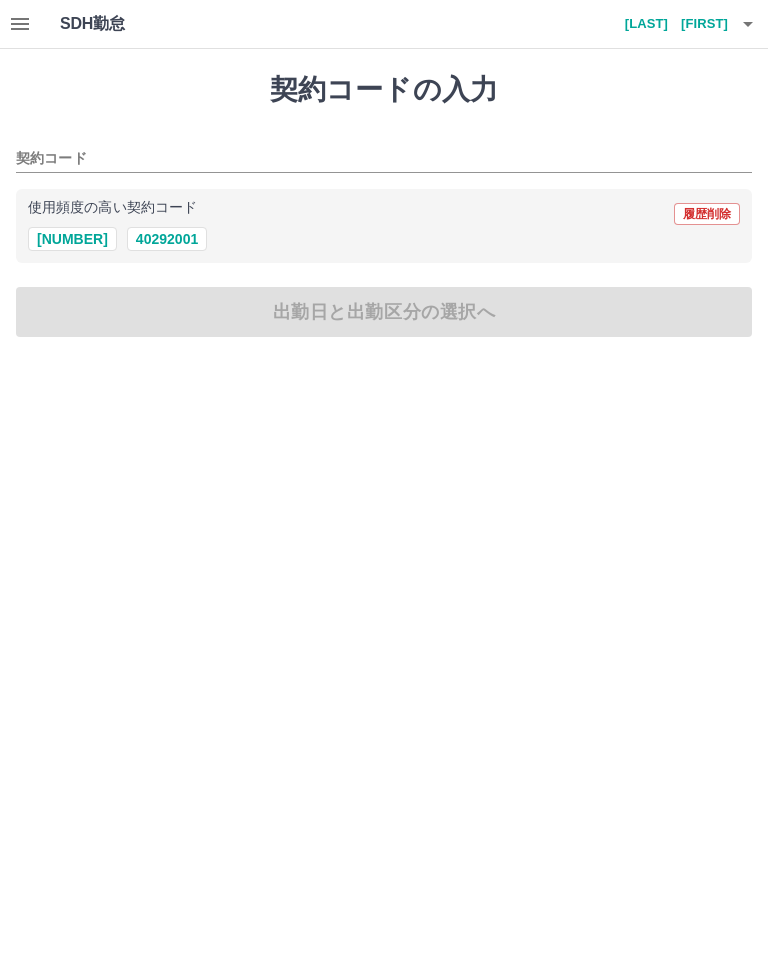 click on "40292001" at bounding box center [167, 239] 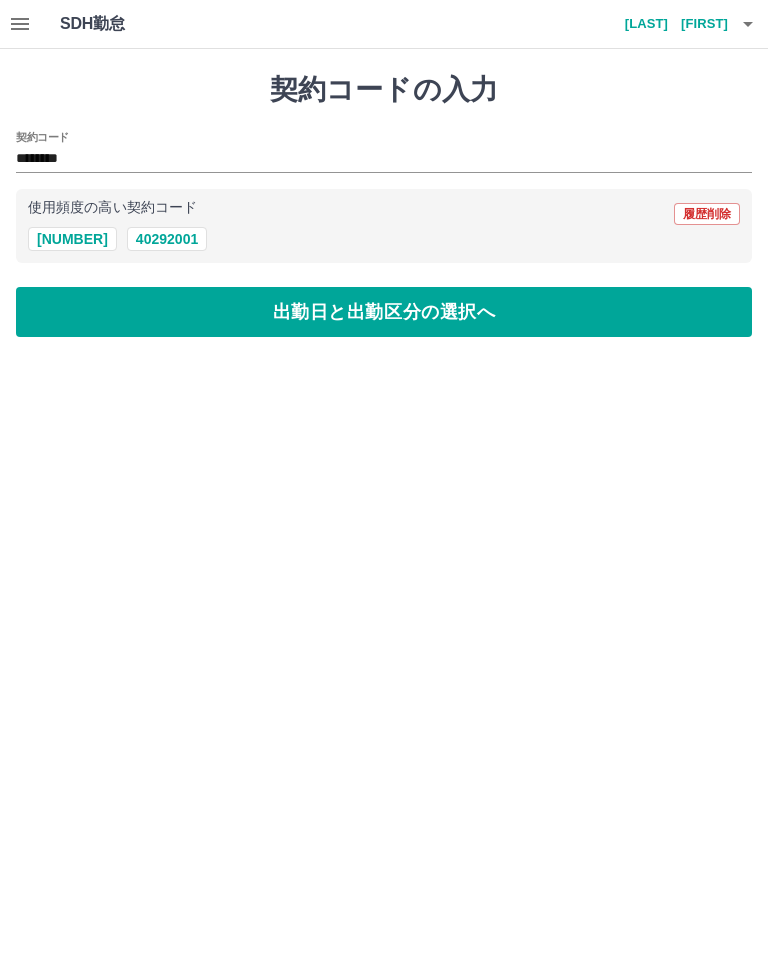 click on "出勤日と出勤区分の選択へ" at bounding box center (384, 312) 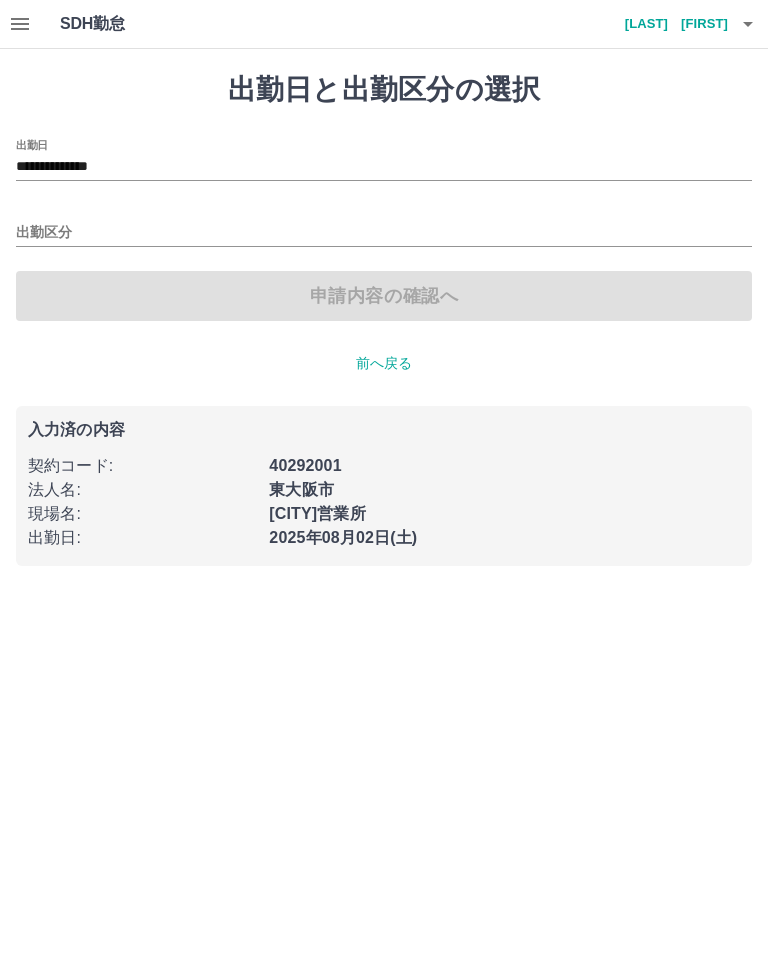 click on "出勤区分" at bounding box center (384, 233) 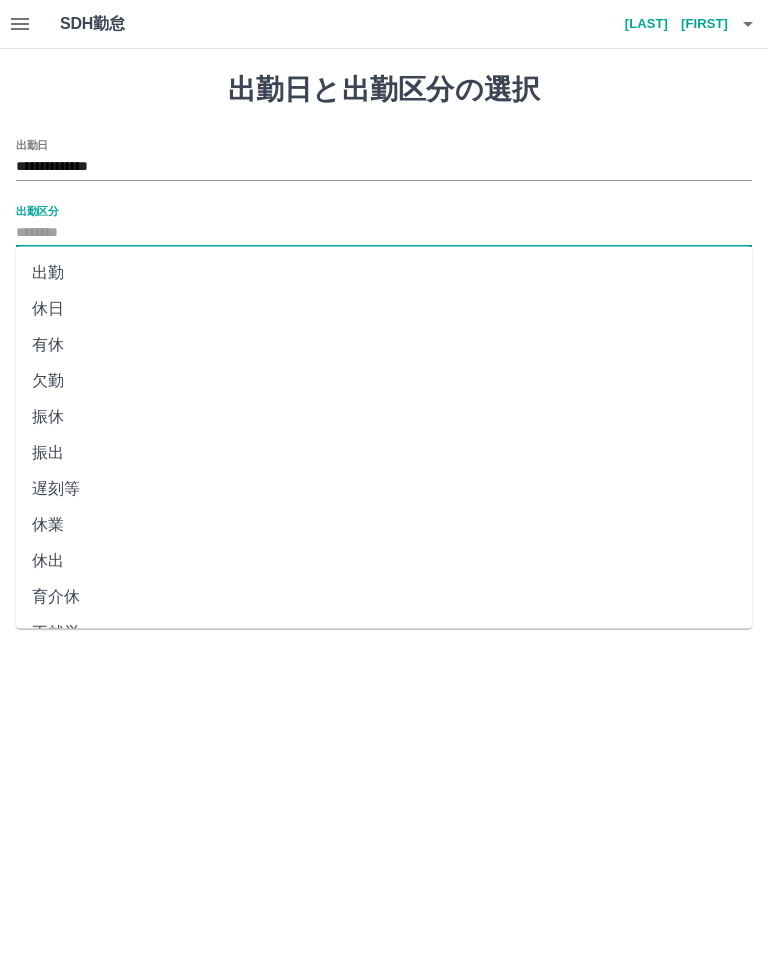 click on "出勤" at bounding box center (384, 273) 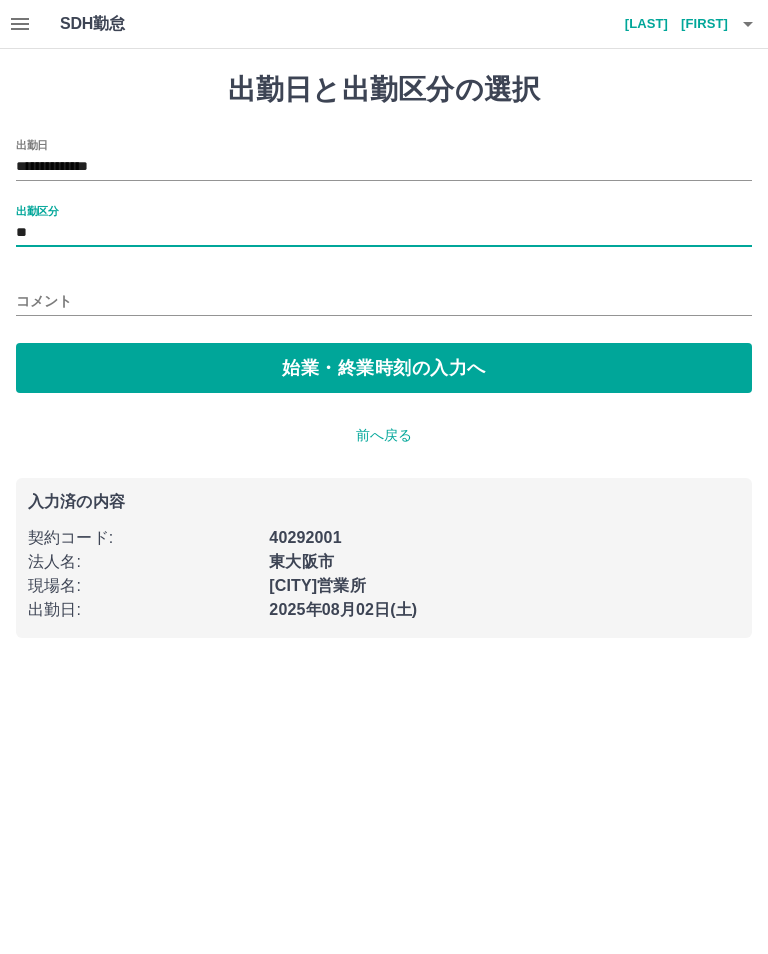 click on "始業・終業時刻の入力へ" at bounding box center [384, 368] 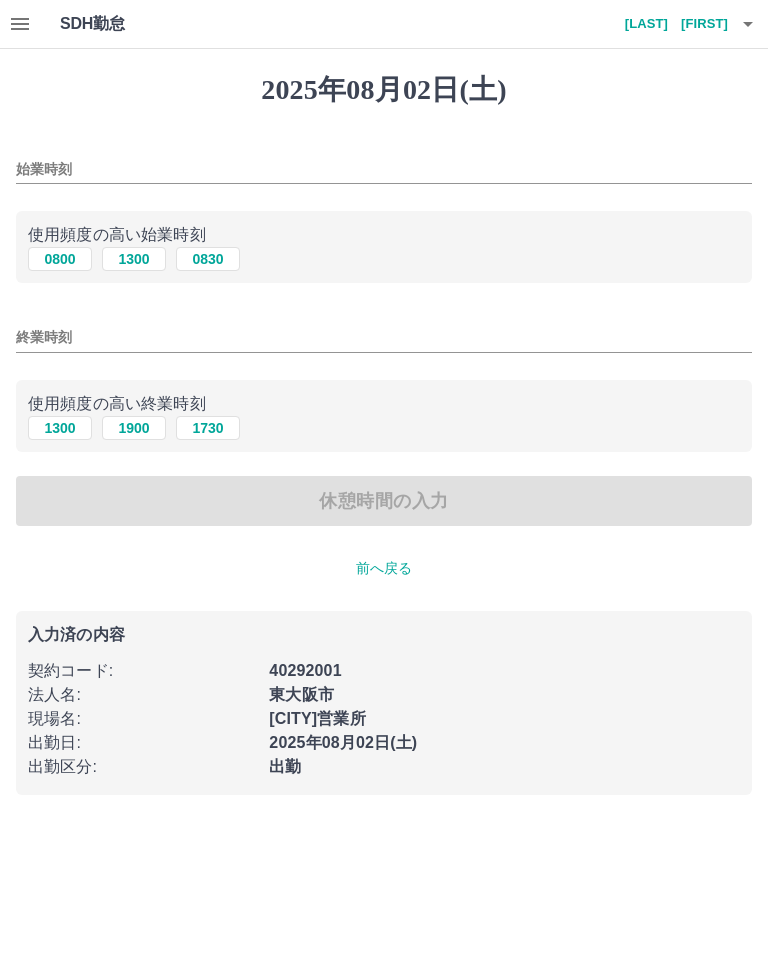 click on "始業時刻" at bounding box center [384, 169] 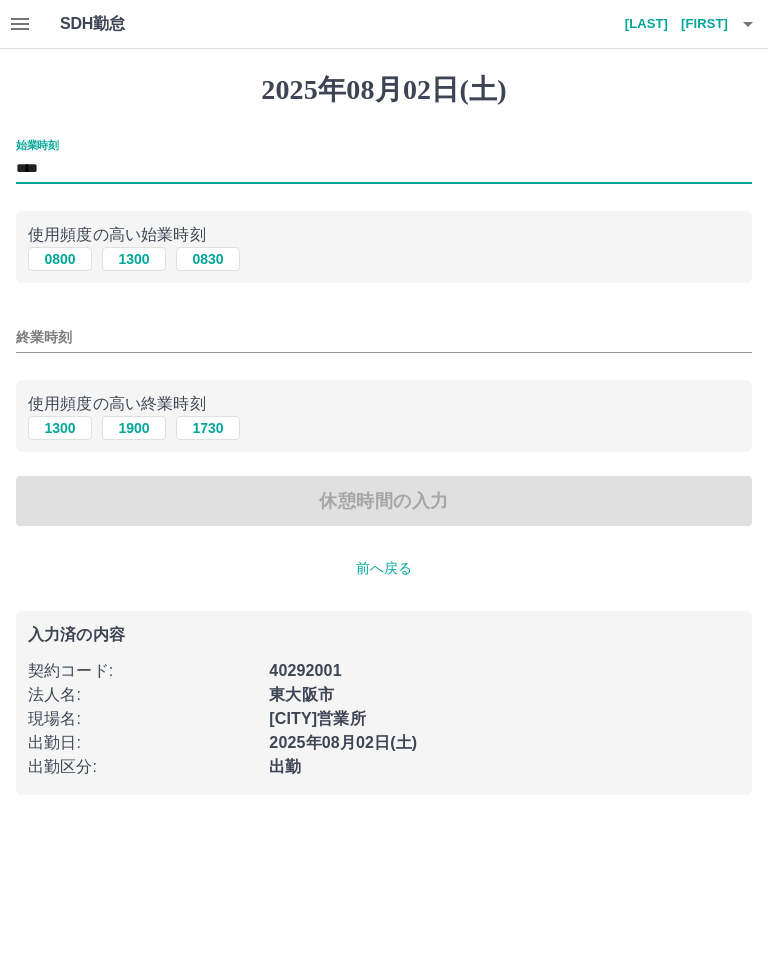 type on "****" 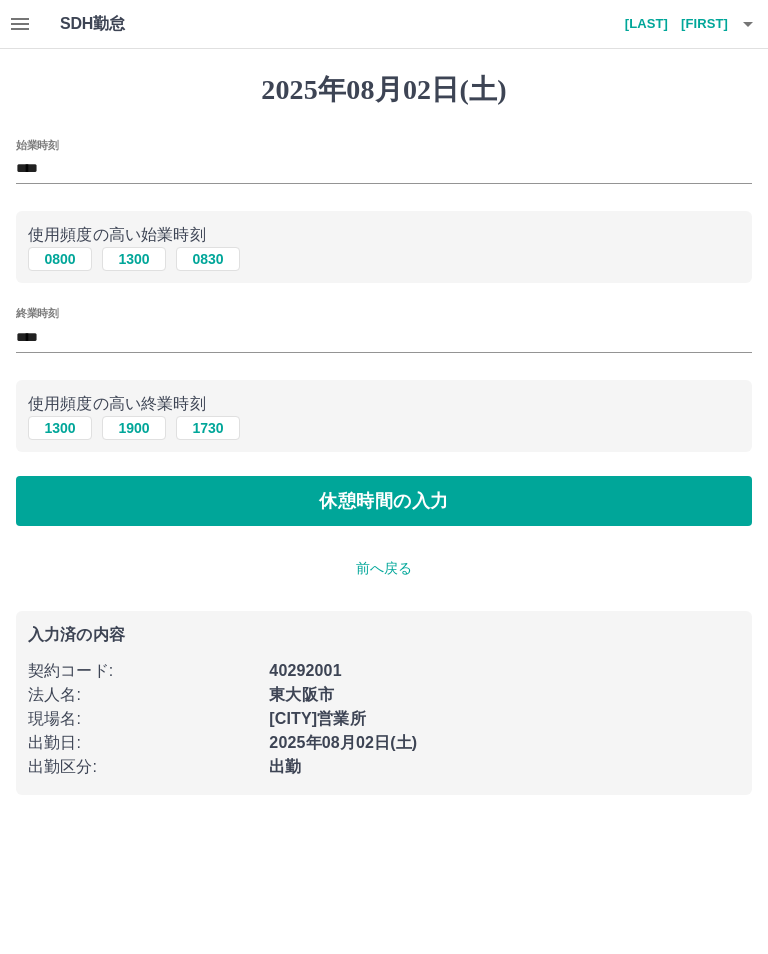 click on "休憩時間の入力" at bounding box center (384, 501) 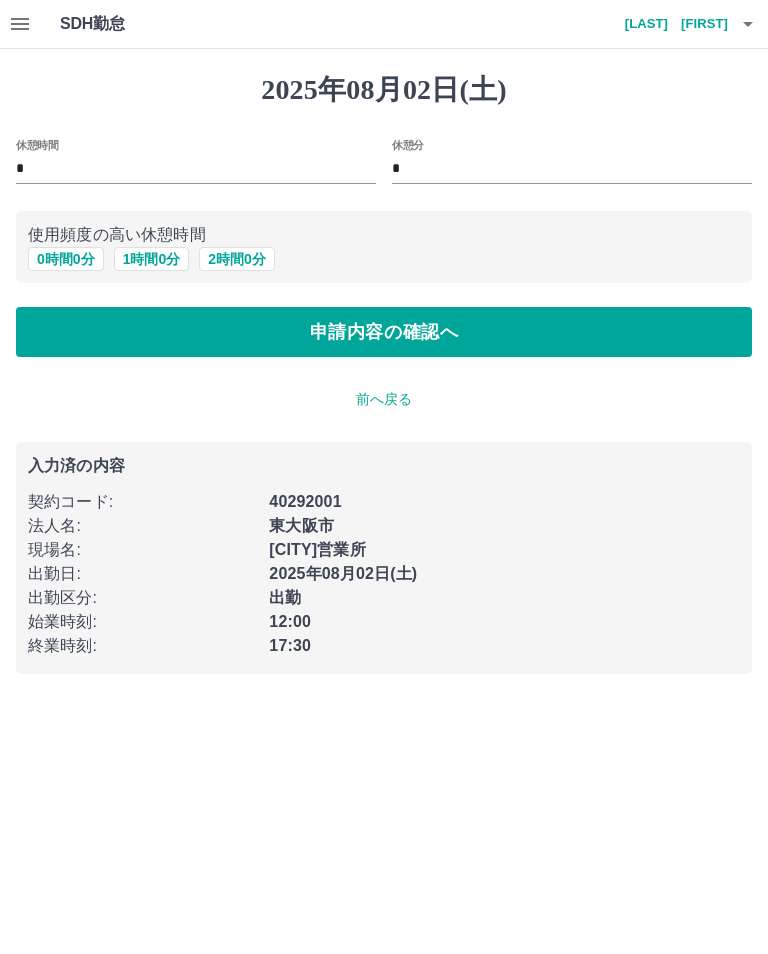 click on "申請内容の確認へ" at bounding box center [384, 332] 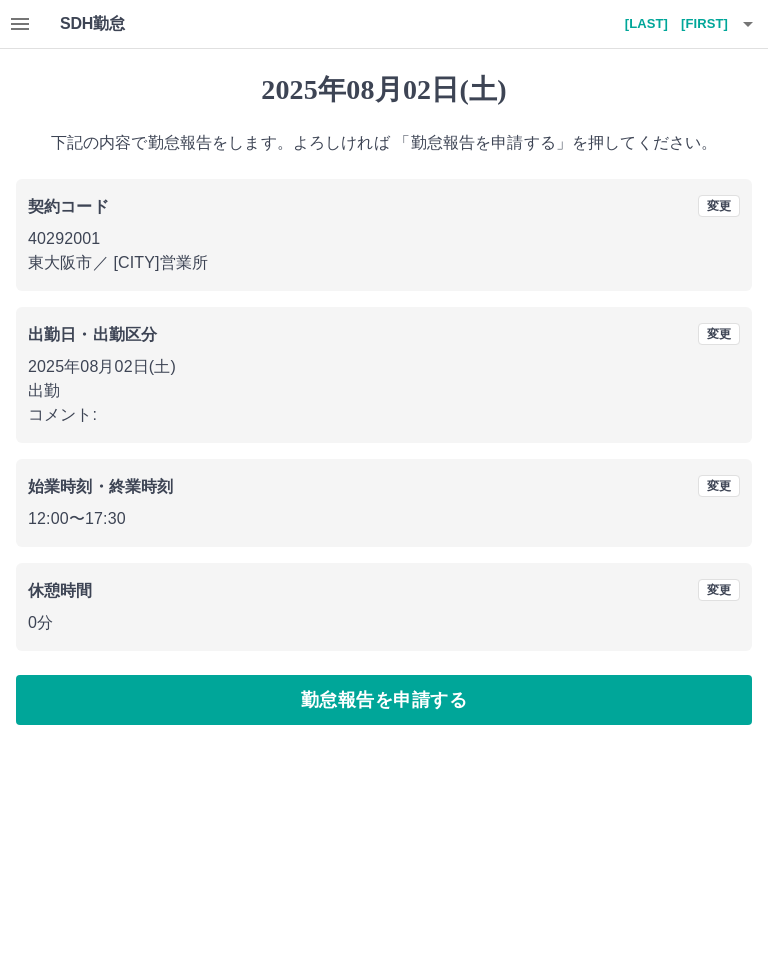 click on "勤怠報告を申請する" at bounding box center [384, 700] 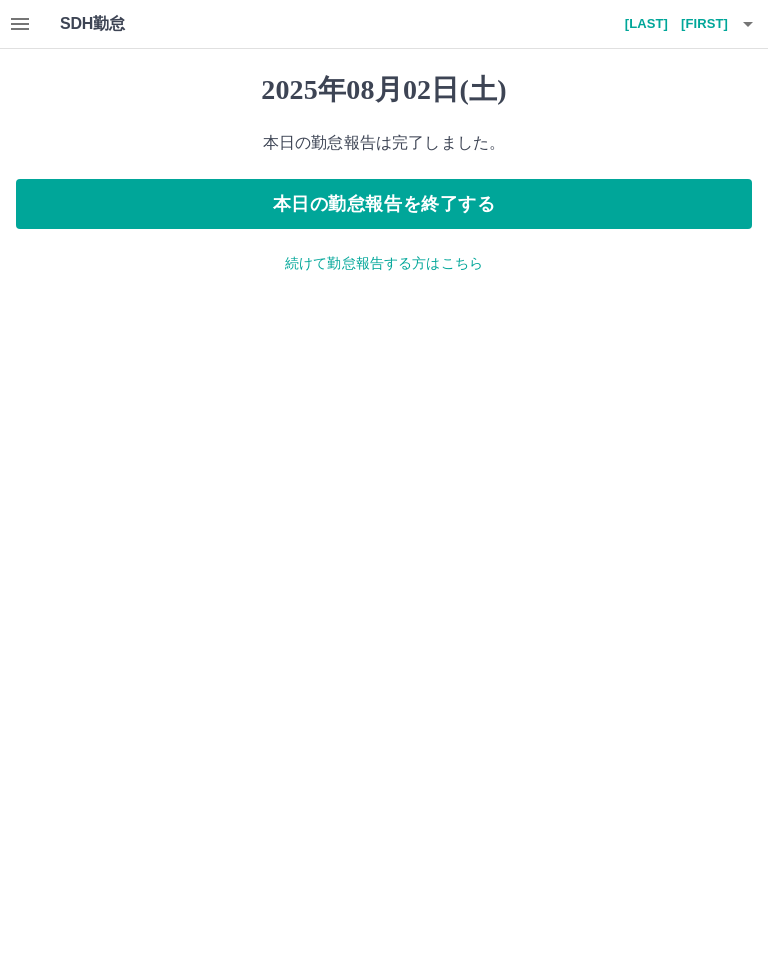 click on "本日の勤怠報告を終了する" at bounding box center (384, 204) 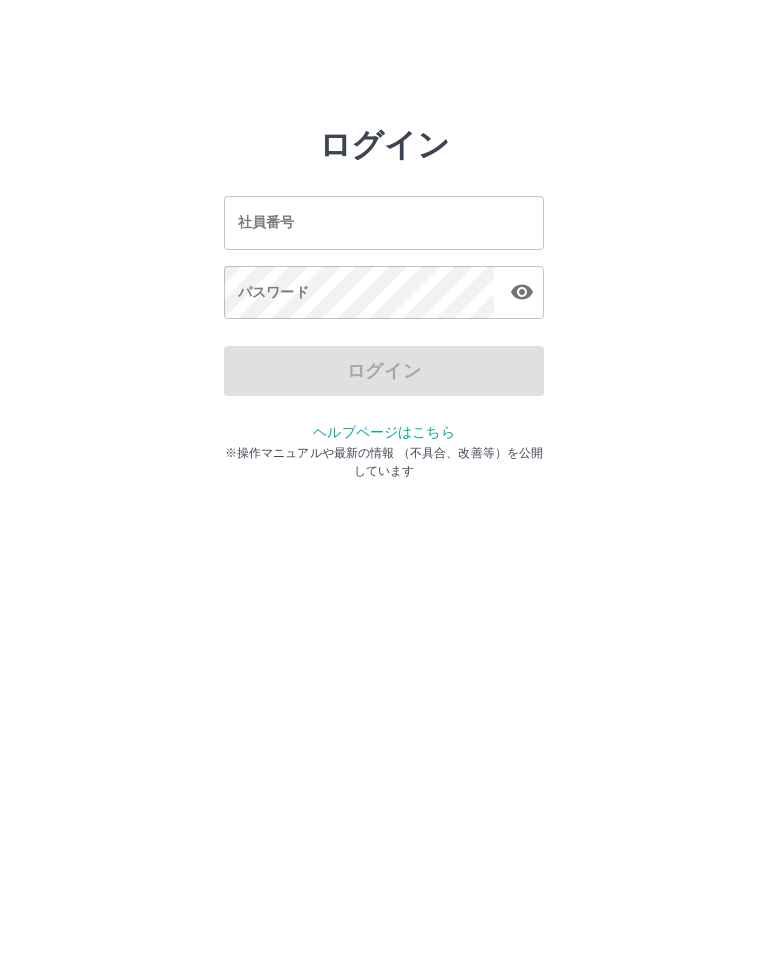 scroll, scrollTop: 0, scrollLeft: 0, axis: both 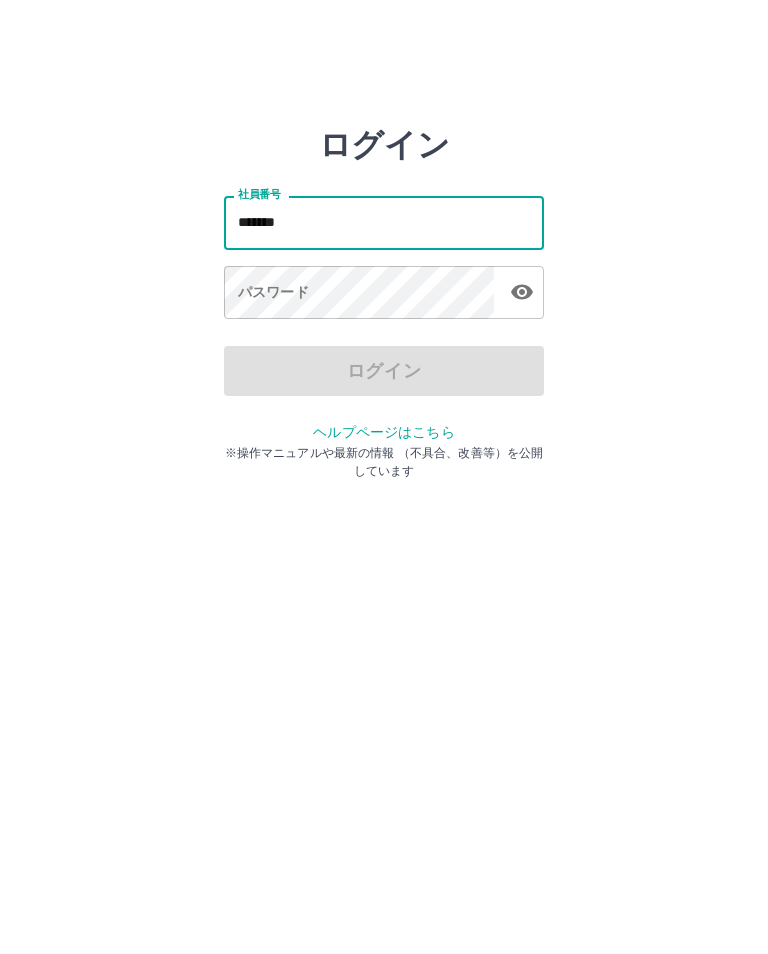 type on "*******" 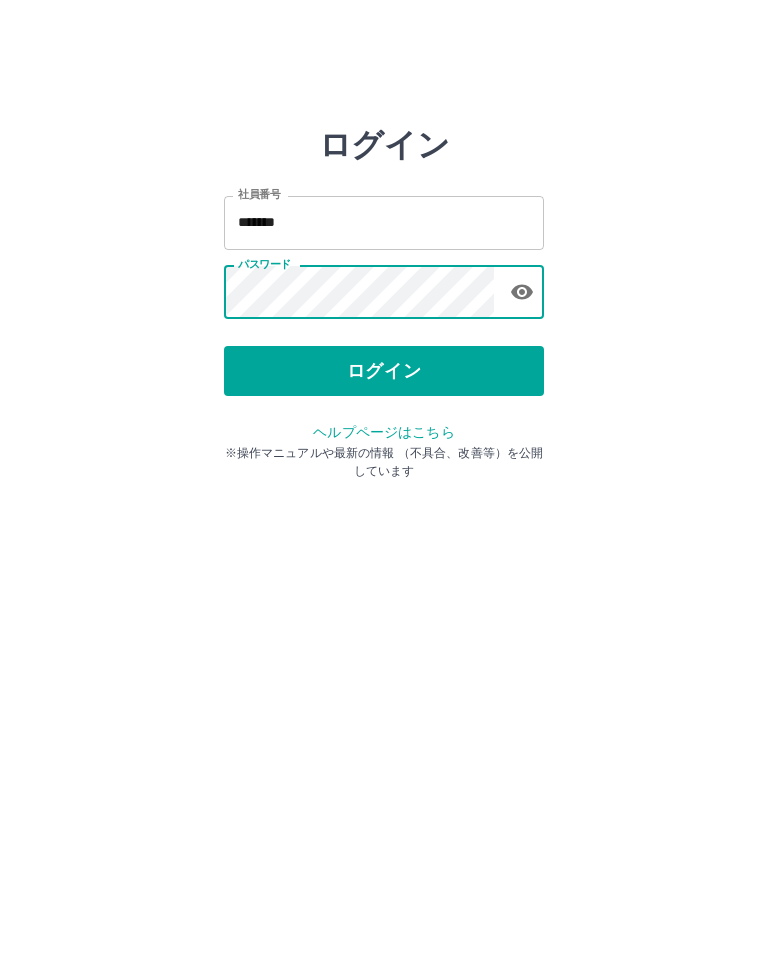 click on "ログイン" at bounding box center [384, 371] 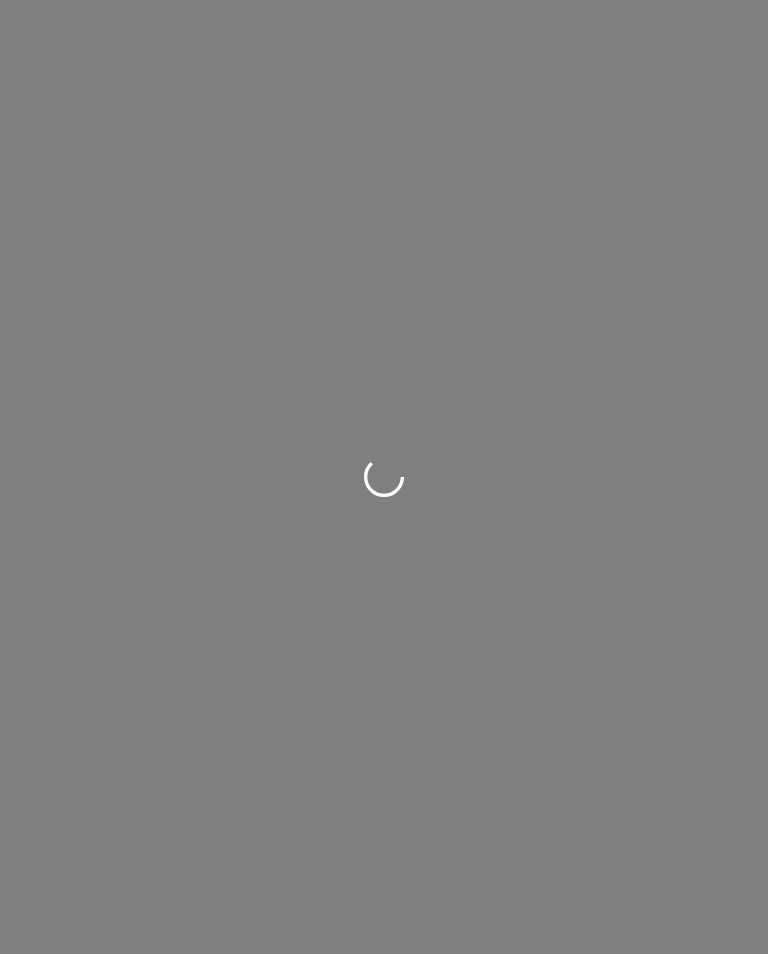 scroll, scrollTop: 0, scrollLeft: 0, axis: both 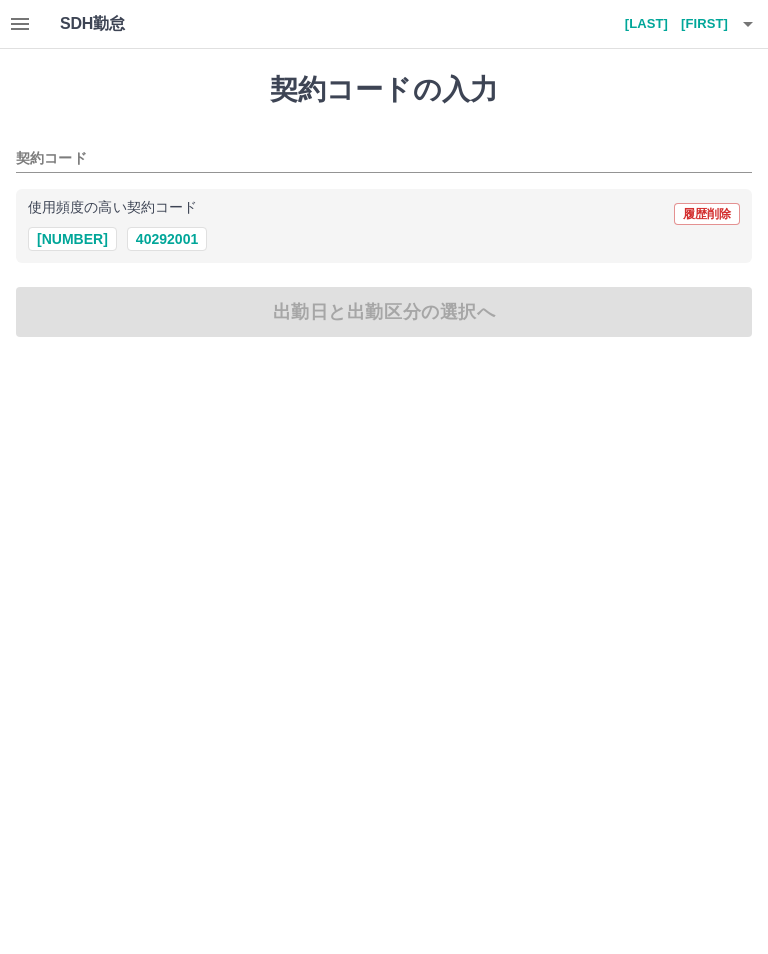 click on "40292010" at bounding box center [72, 239] 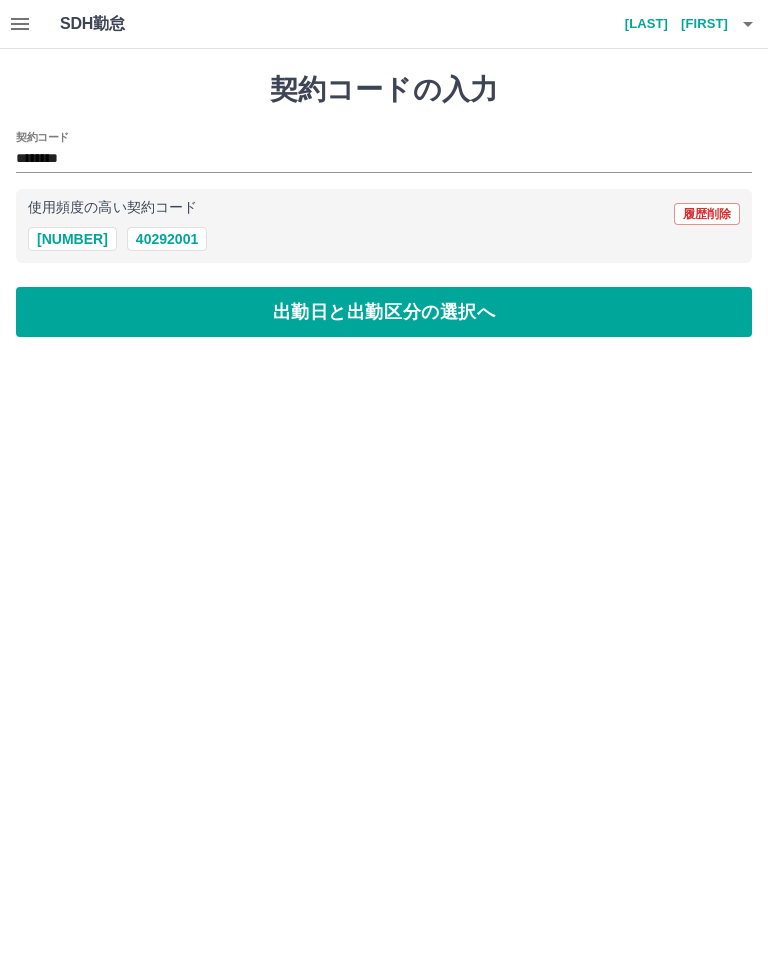 type on "********" 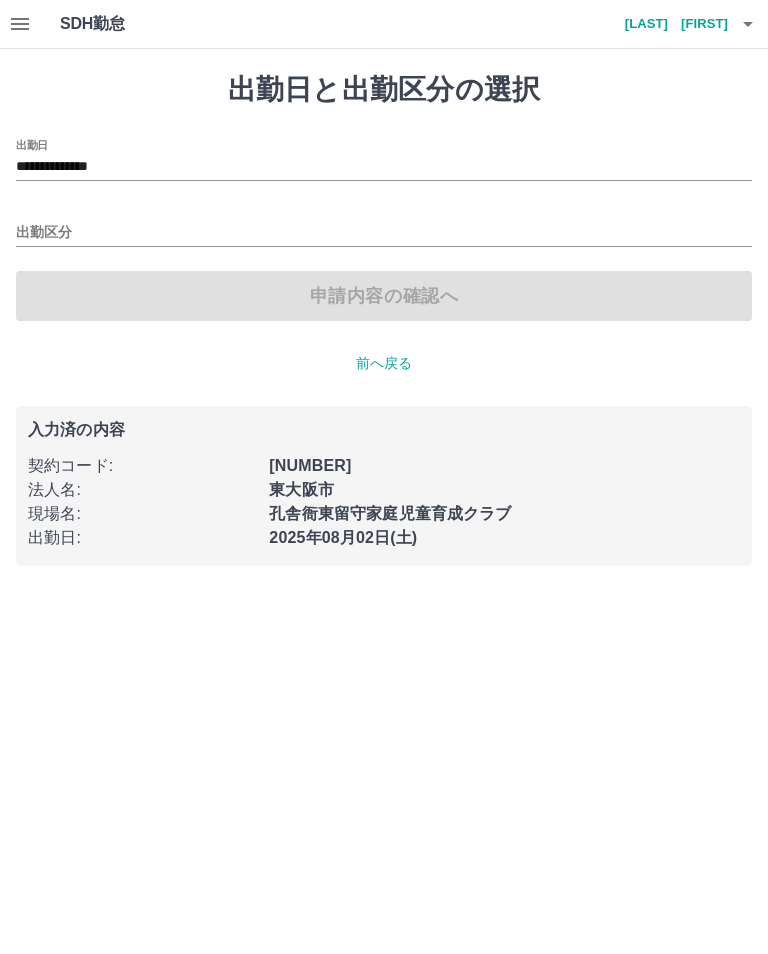 click on "出勤区分" at bounding box center [384, 233] 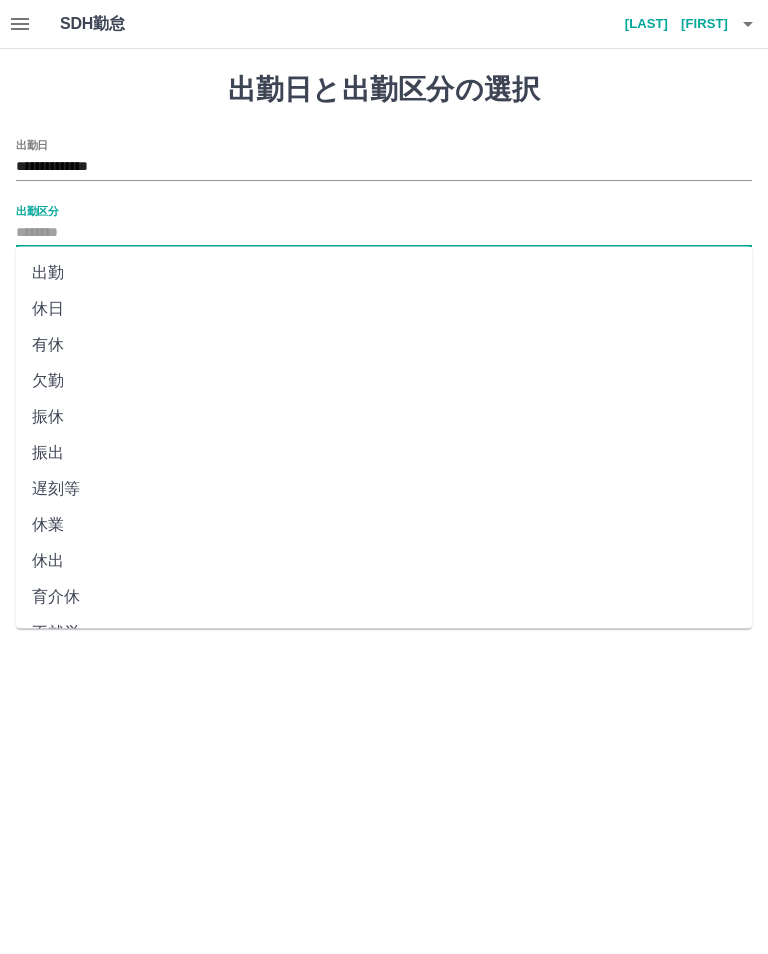 click on "出勤" at bounding box center [384, 273] 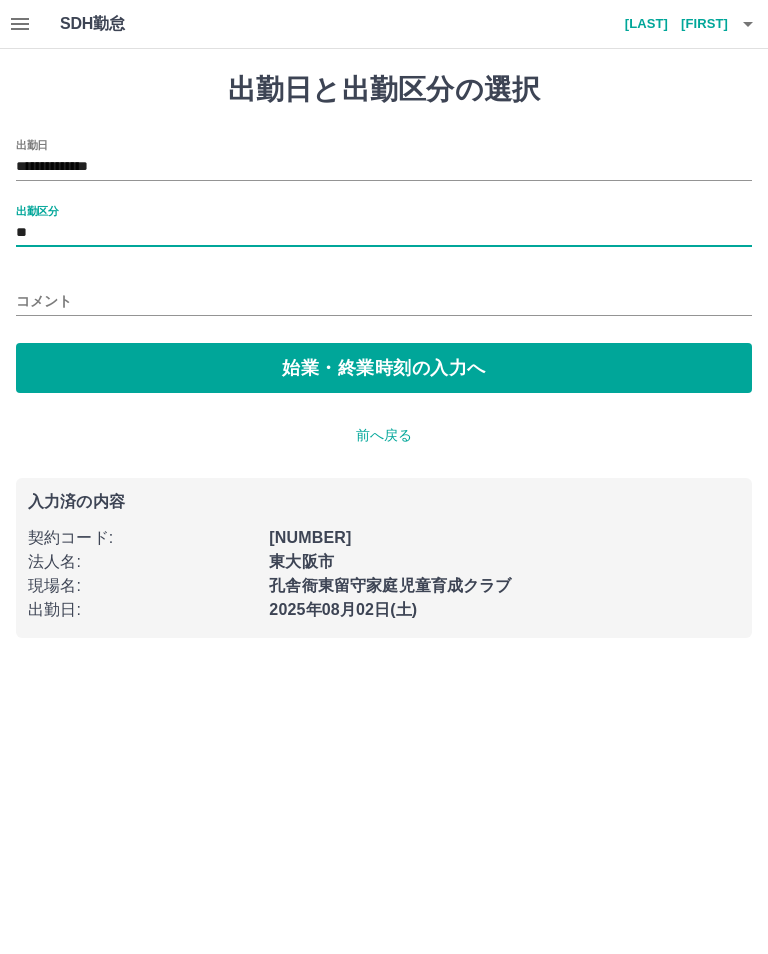 type on "**" 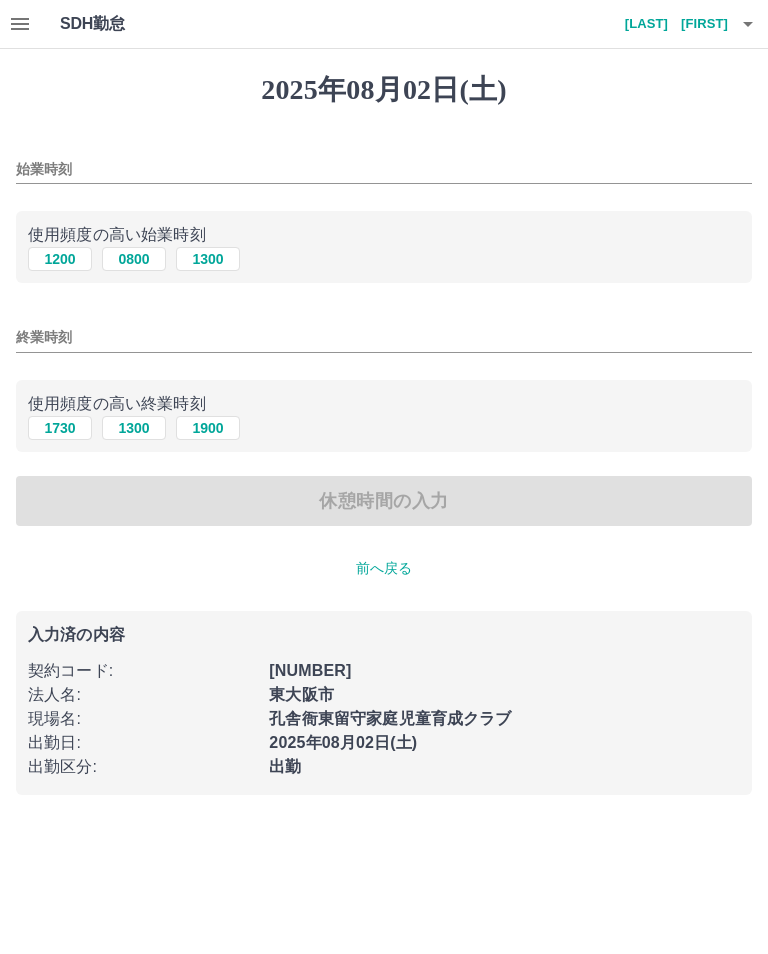 click on "休憩時間の入力" at bounding box center (384, 501) 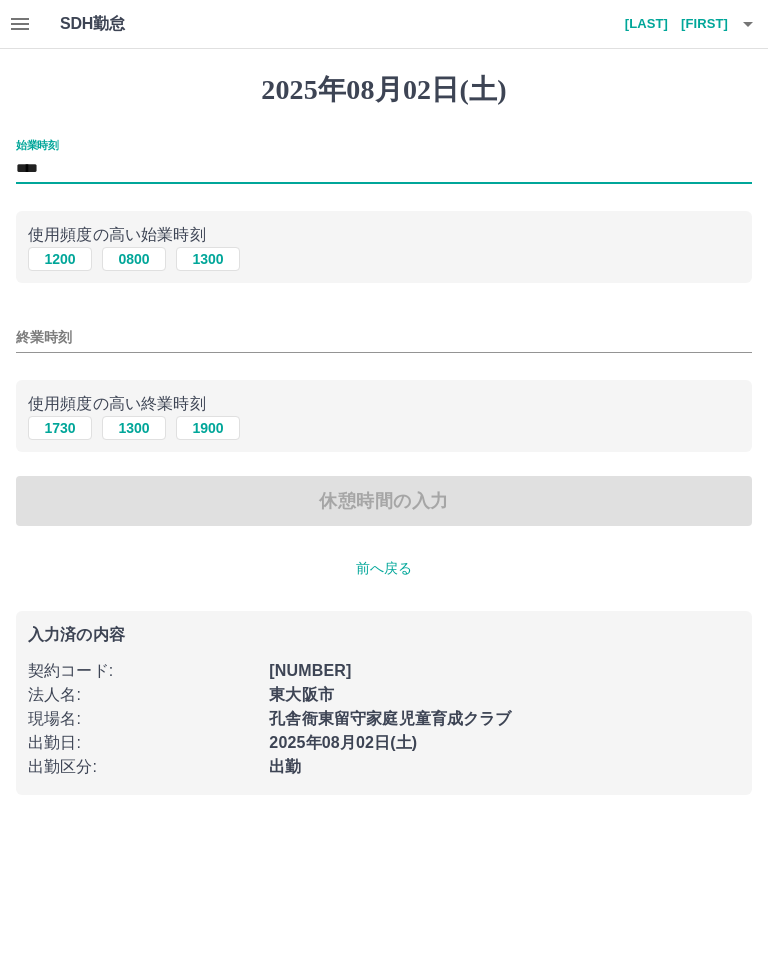 type on "****" 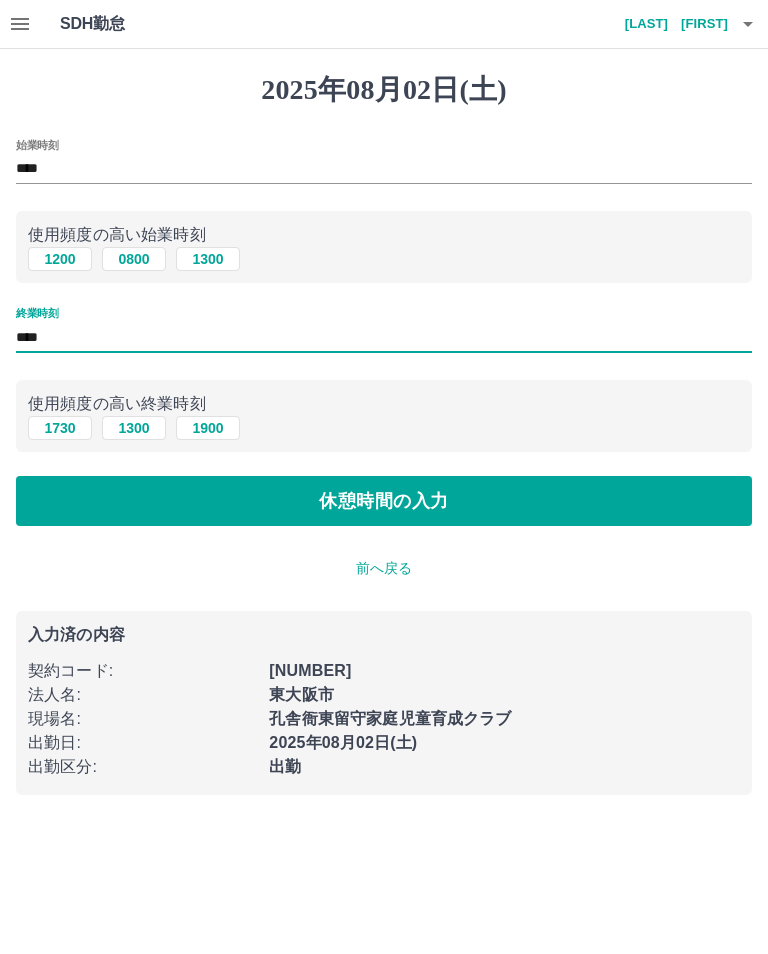 type on "****" 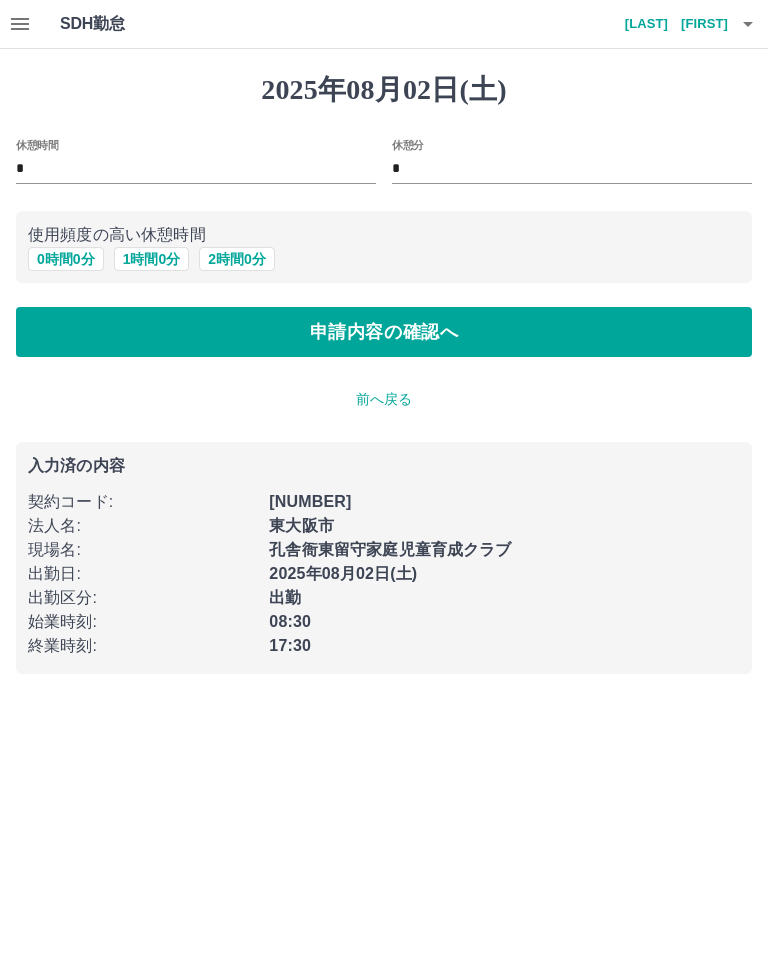 click on "1 時間 0 分" at bounding box center [152, 259] 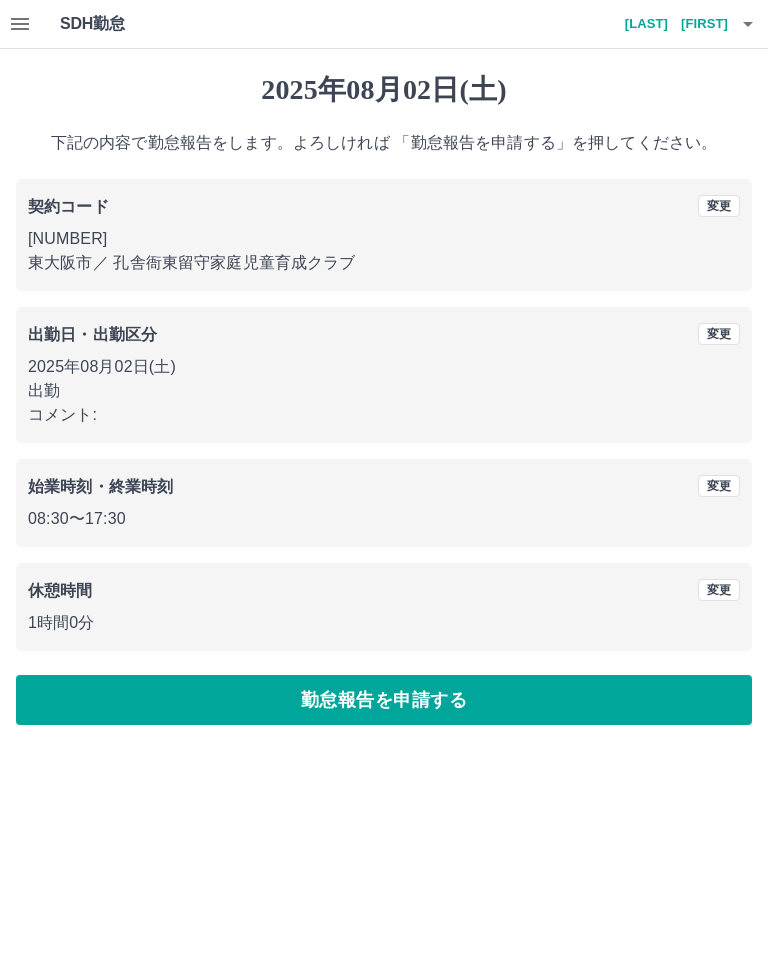 click on "勤怠報告を申請する" at bounding box center (384, 700) 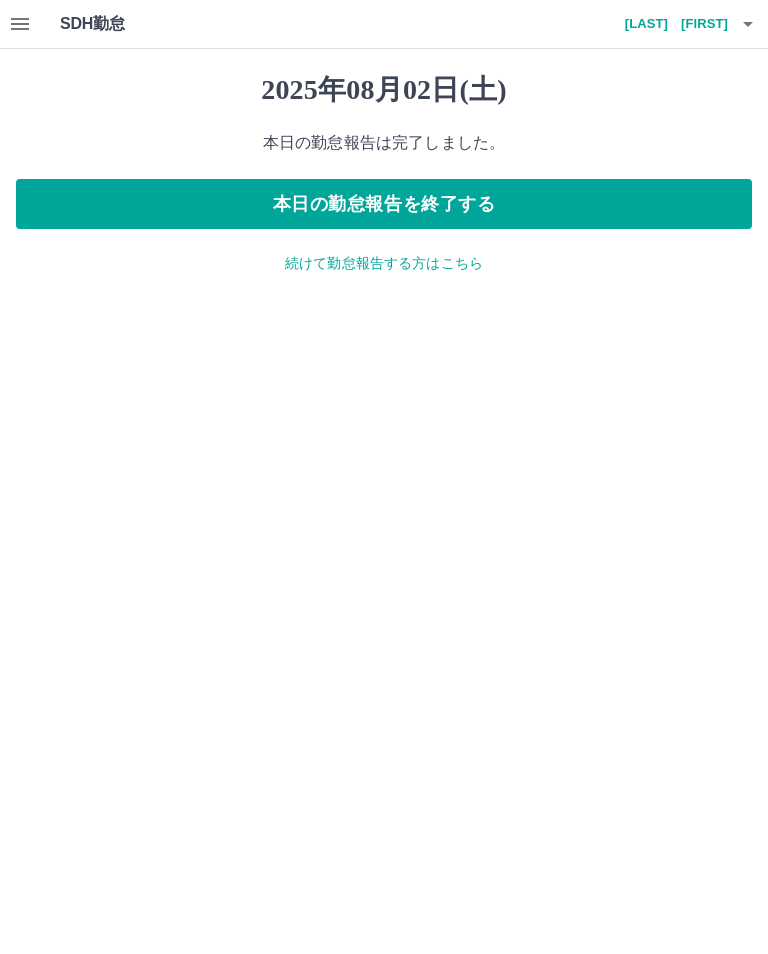 click on "本日の勤怠報告を終了する" at bounding box center [384, 204] 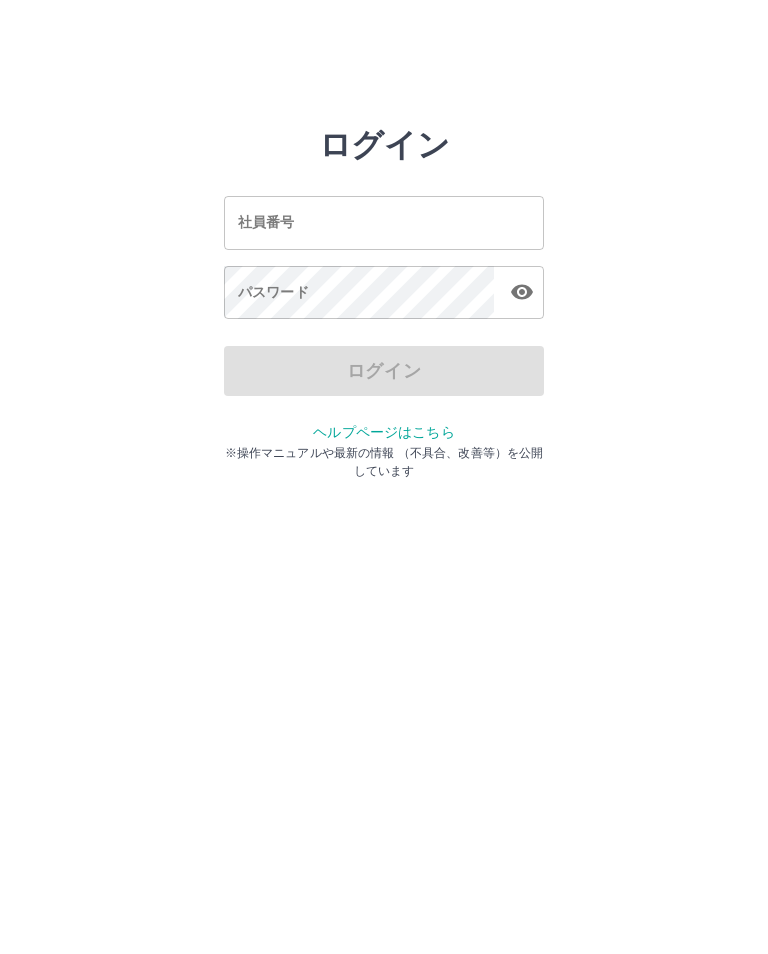 scroll, scrollTop: 0, scrollLeft: 0, axis: both 